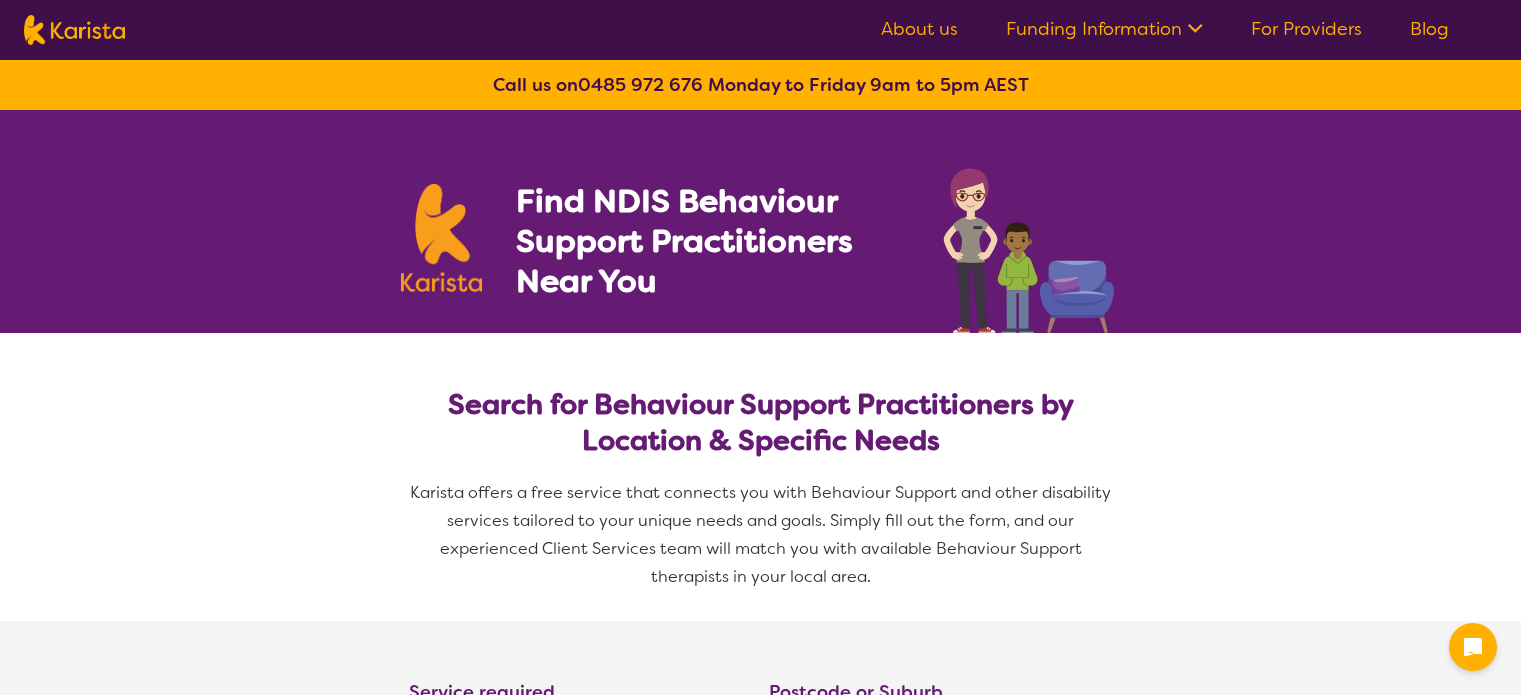 select on "Behaviour support" 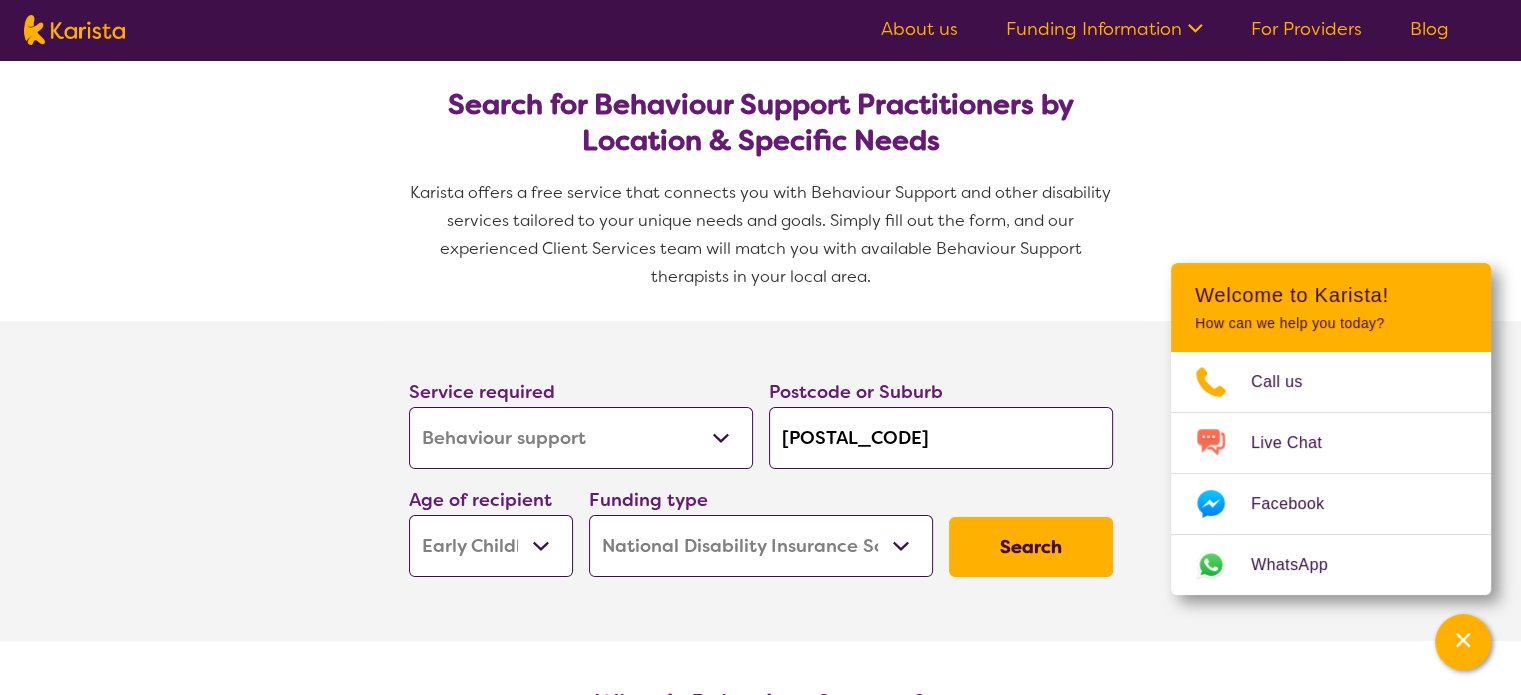 drag, startPoint x: 876, startPoint y: 432, endPoint x: 708, endPoint y: 449, distance: 168.85793 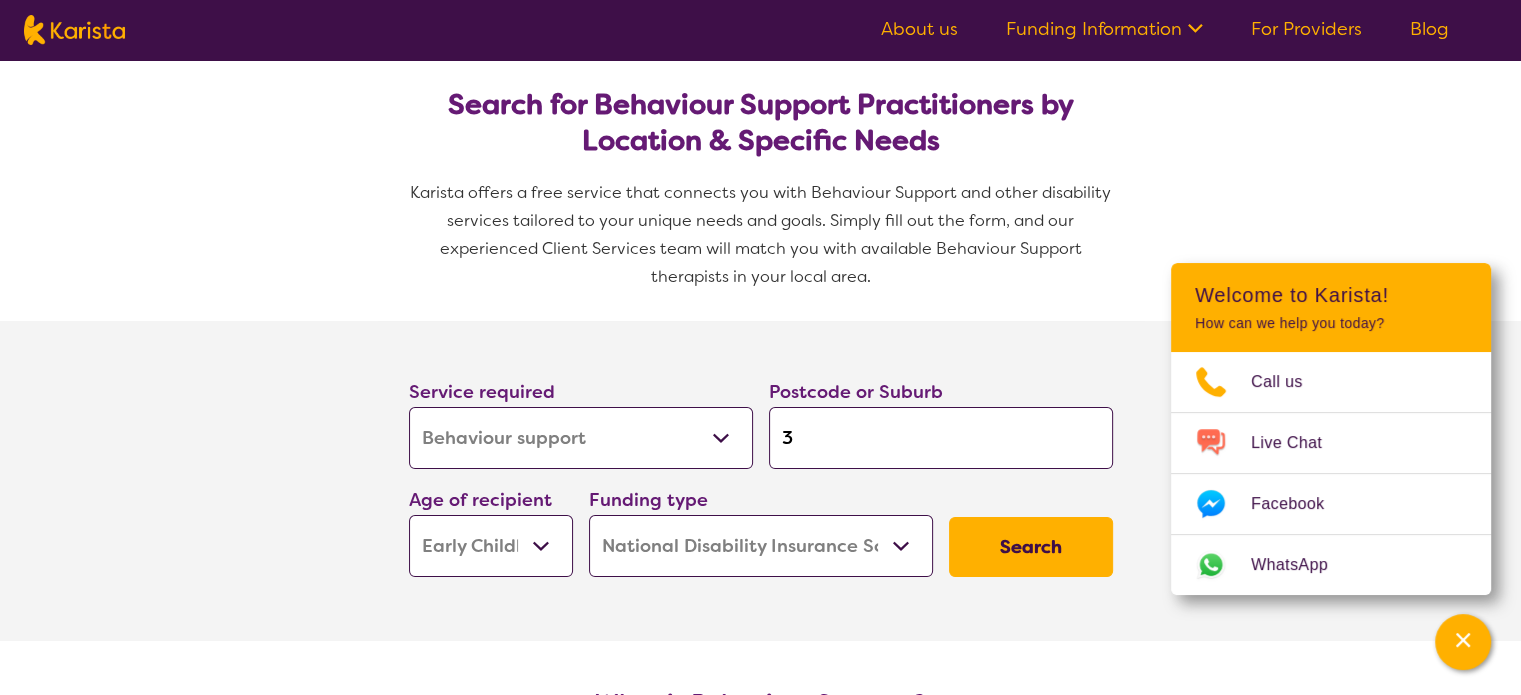 type on "[AGE_RANGE]" 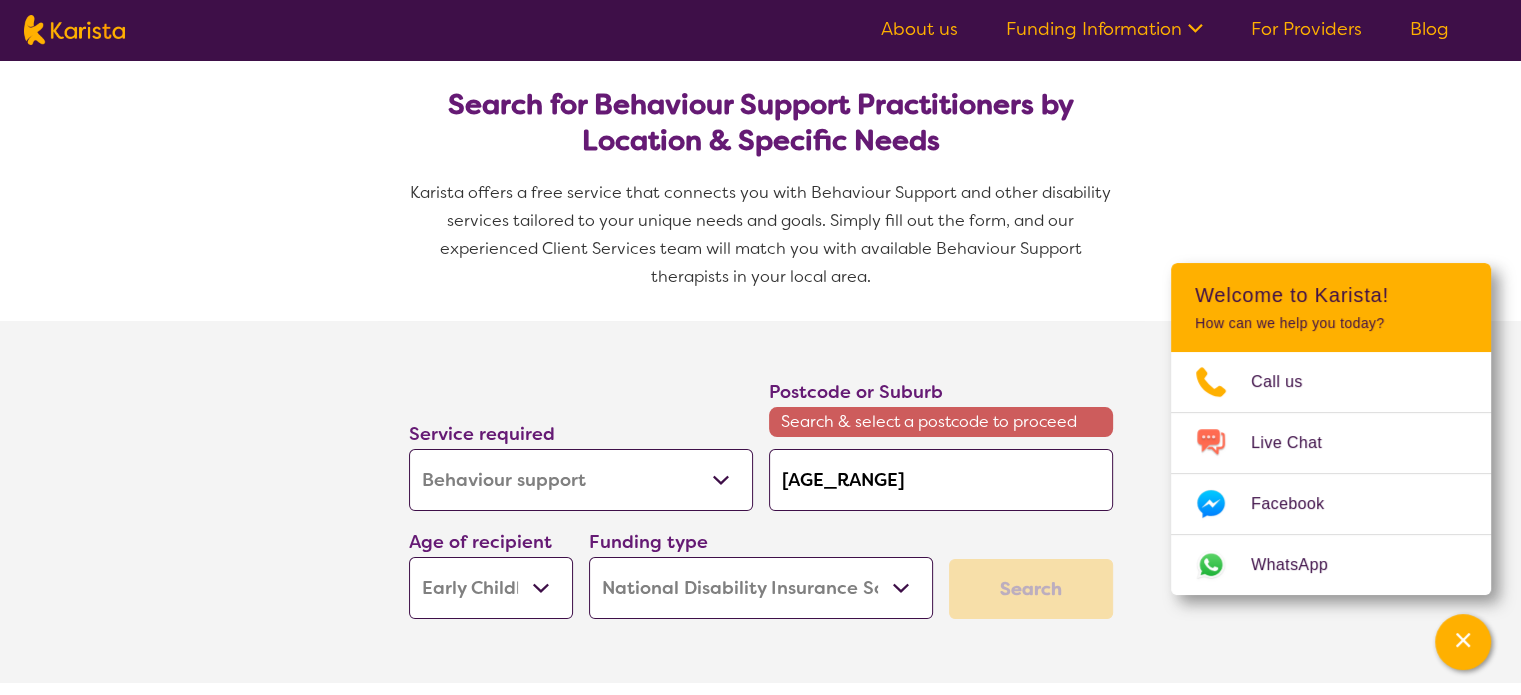 type on "[AREA_CODE]" 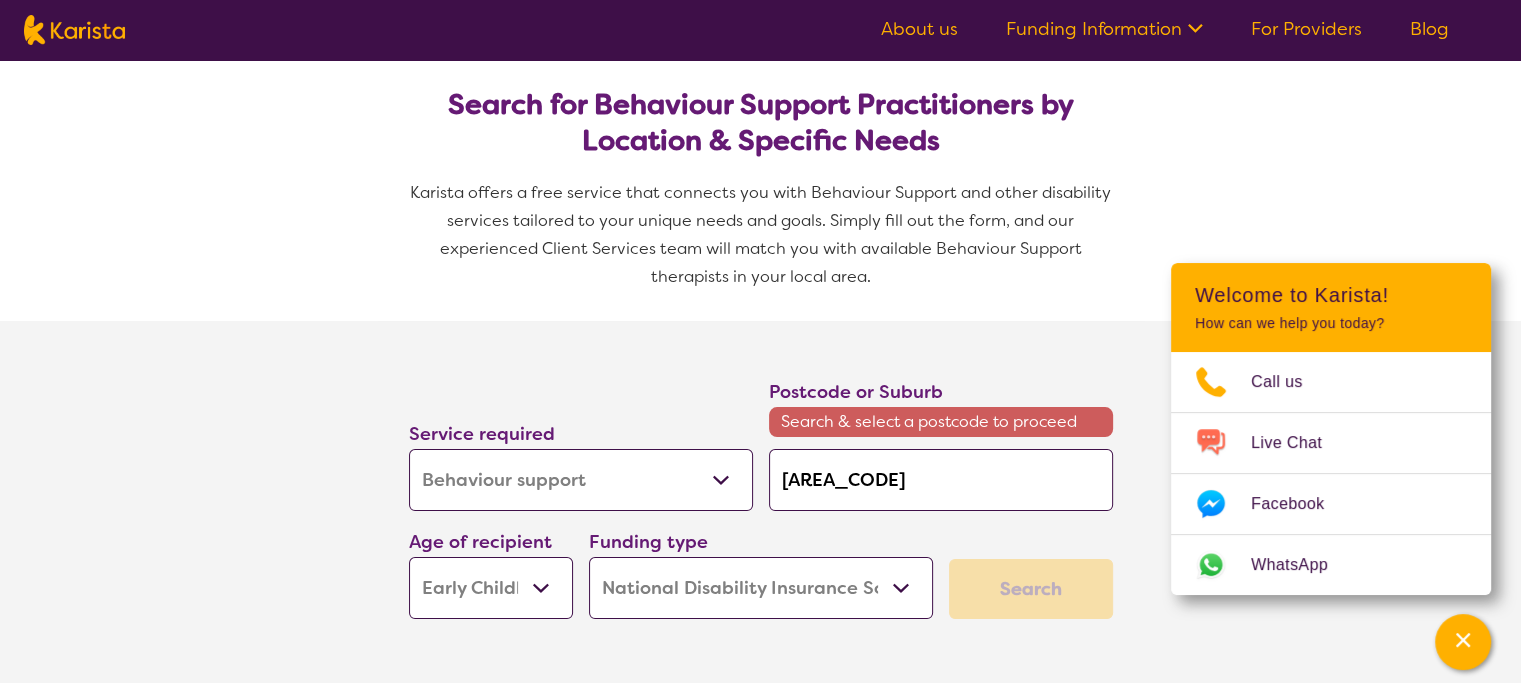 type on "[POSTAL_CODE]" 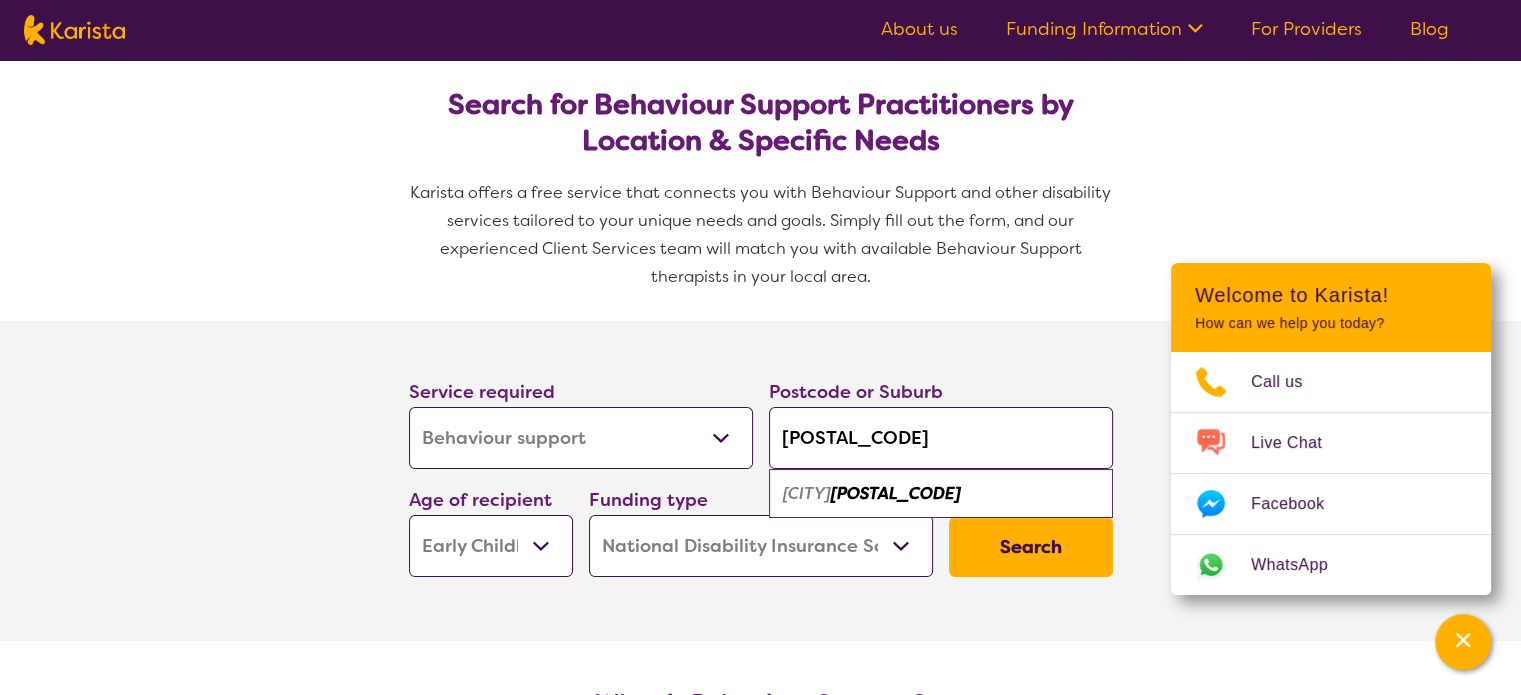 type on "[POSTAL_CODE]" 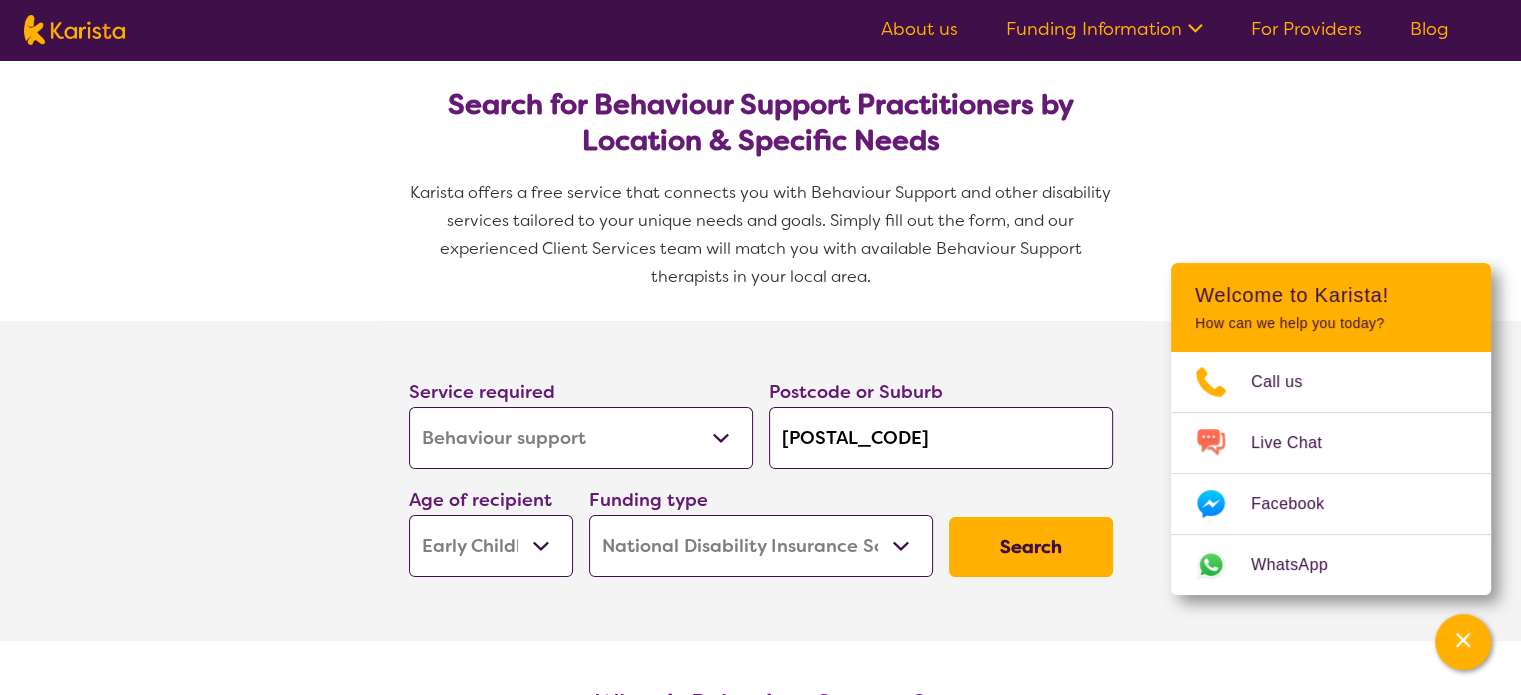 select on "AS" 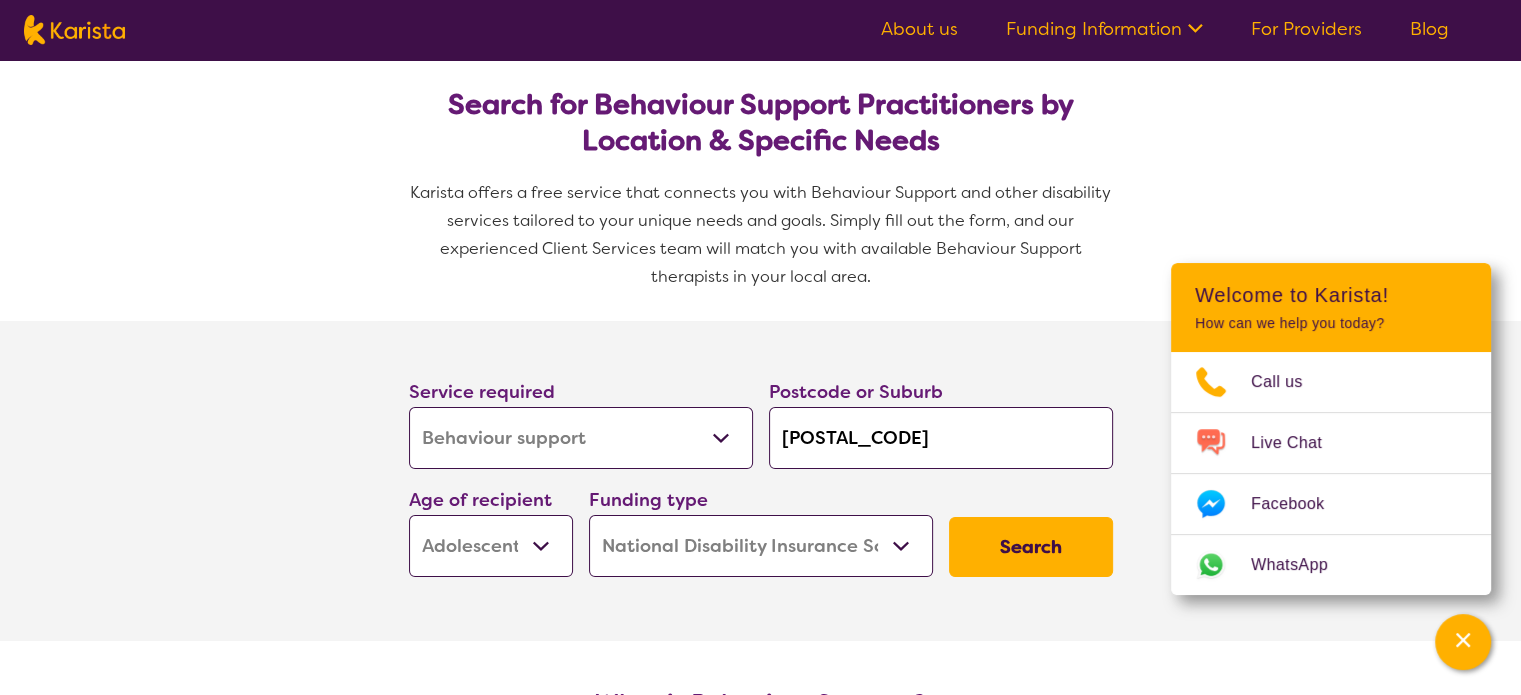 click on "Early Childhood - 0 to 9 Child - 10 to 11 Adolescent - 12 to 17 Adult - 18 to 64 Aged - 65+" at bounding box center (491, 546) 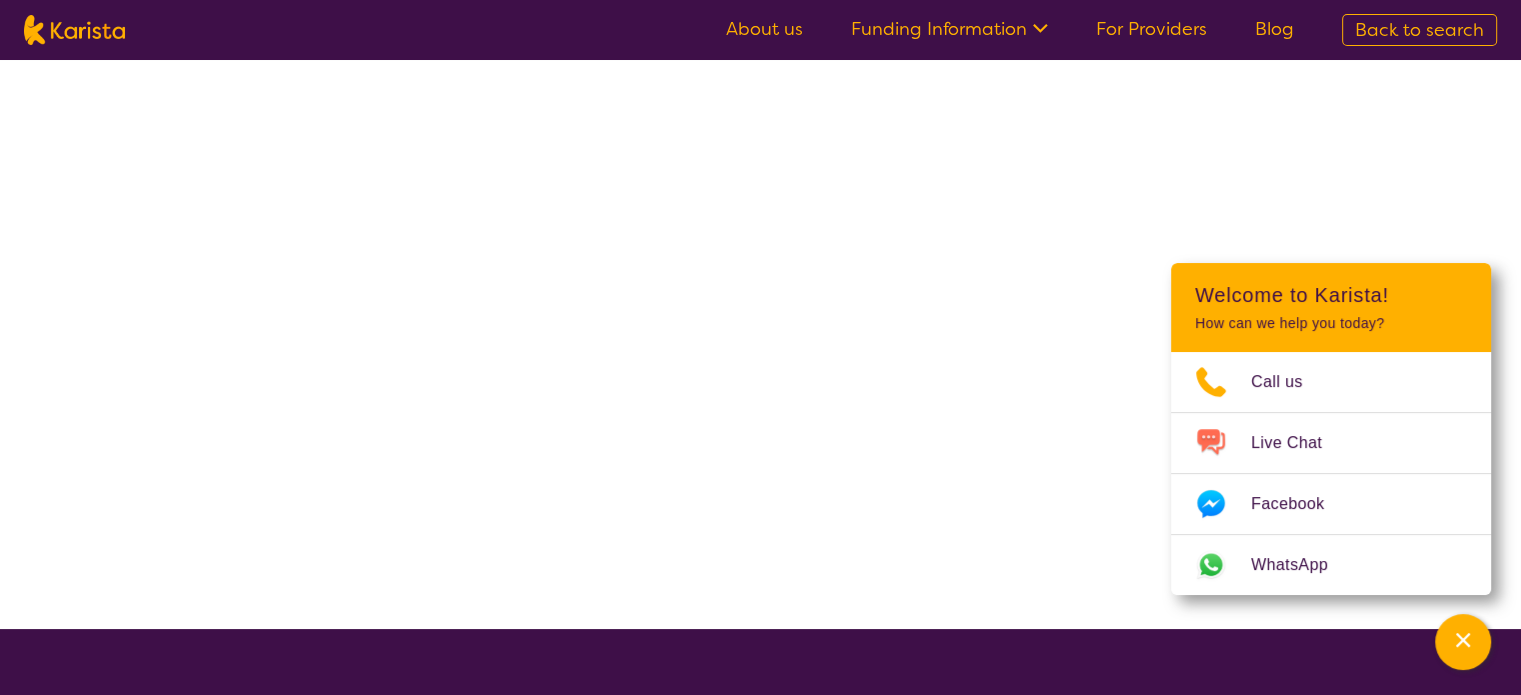 scroll, scrollTop: 0, scrollLeft: 0, axis: both 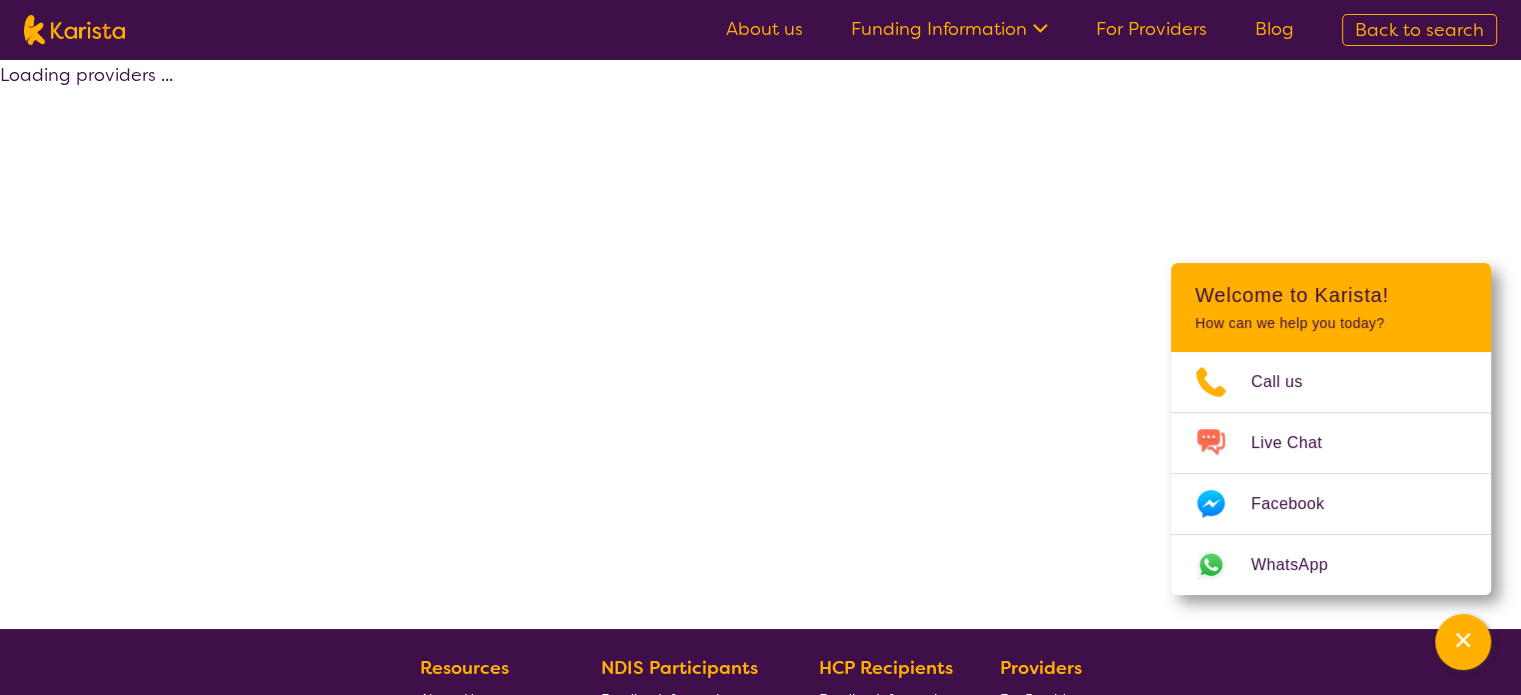 select on "by_score" 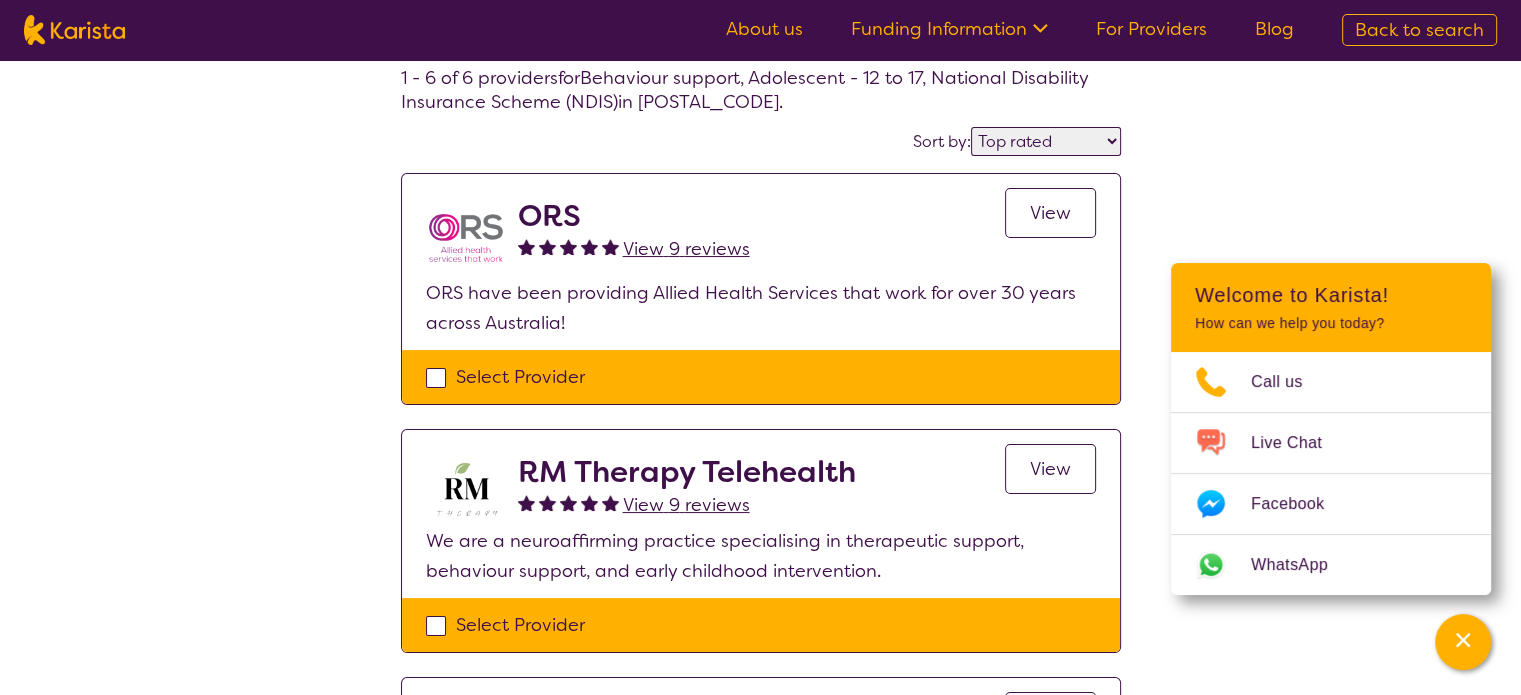 scroll, scrollTop: 100, scrollLeft: 0, axis: vertical 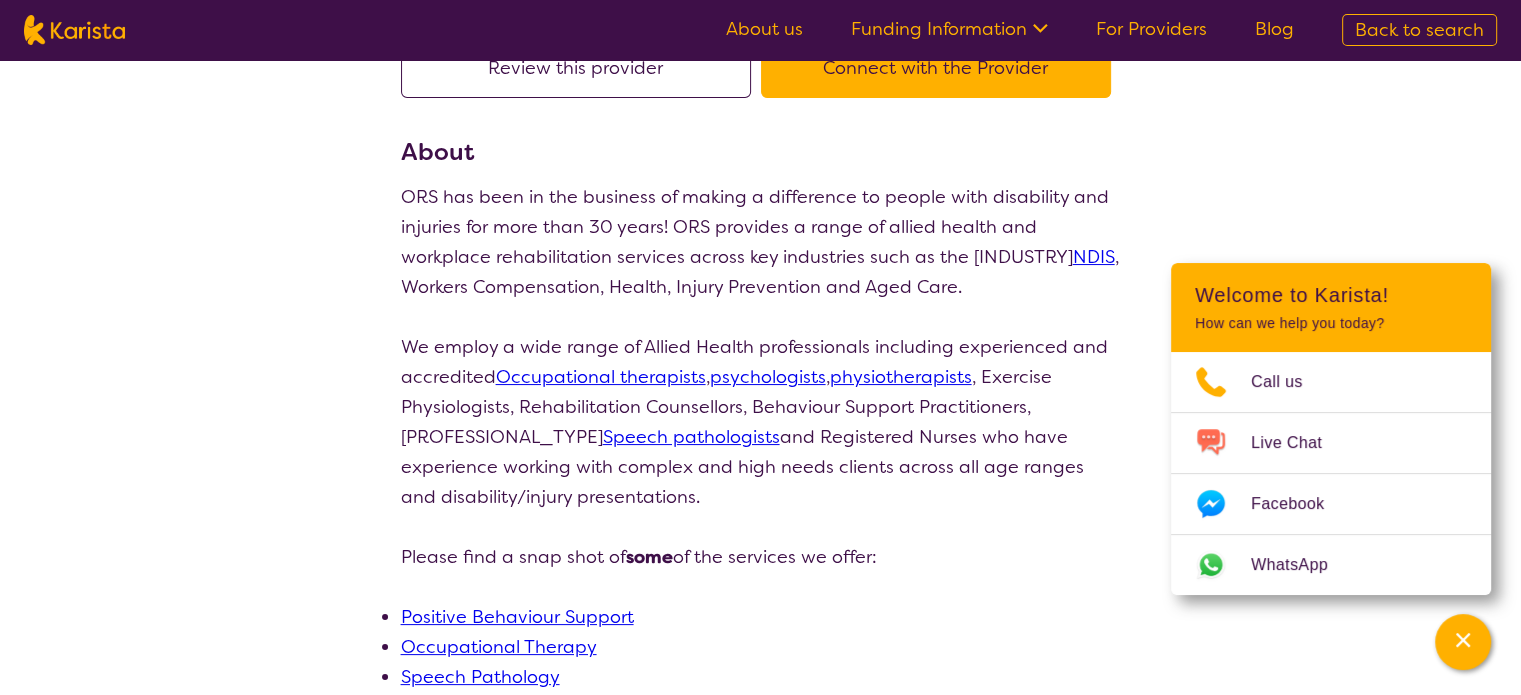 click on "Positive Behaviour Support" at bounding box center [517, 617] 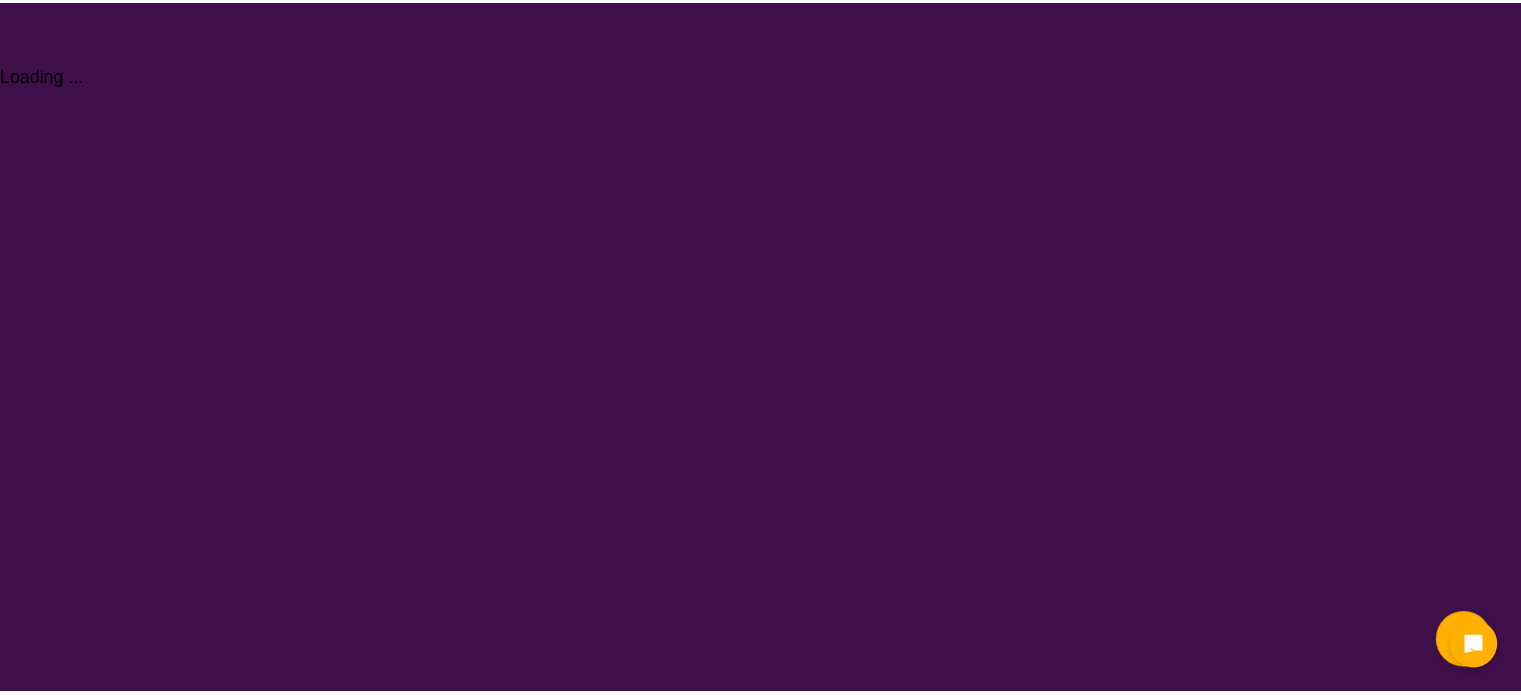 scroll, scrollTop: 0, scrollLeft: 0, axis: both 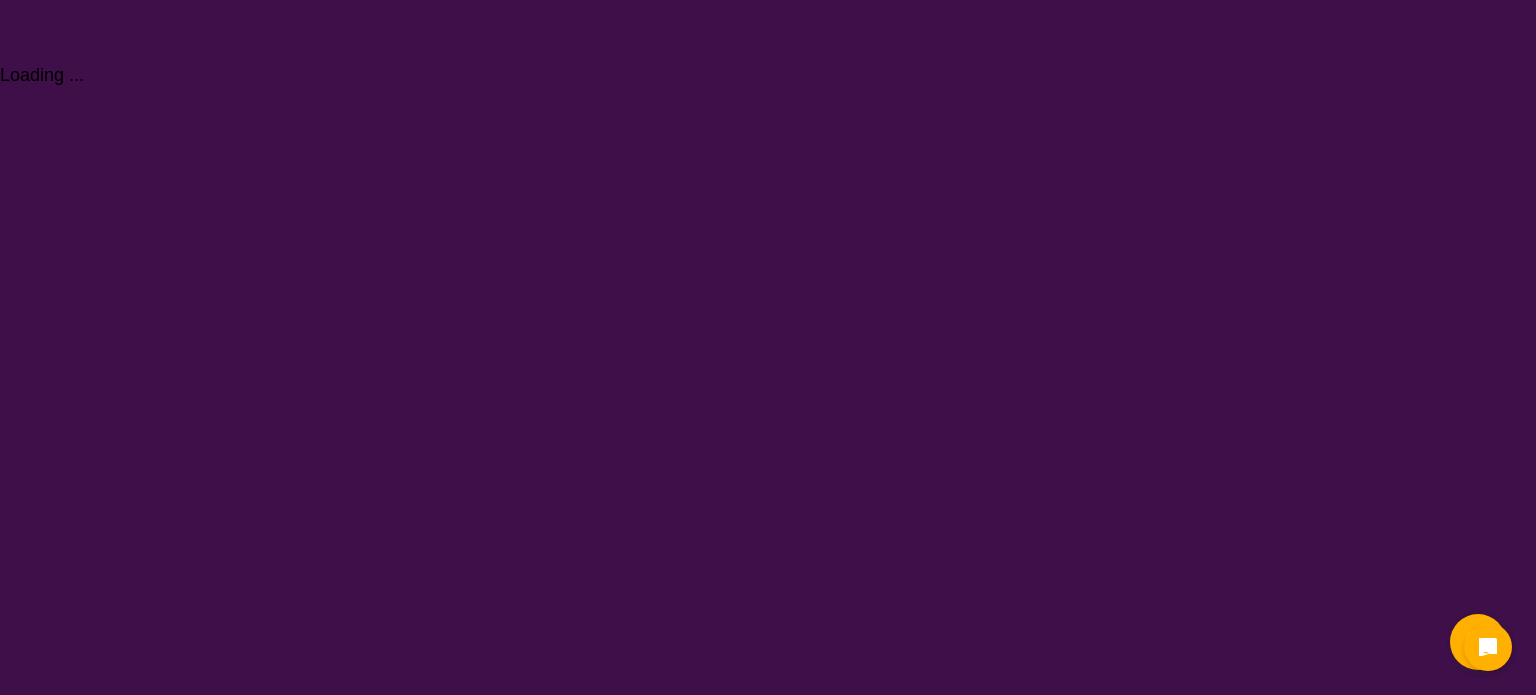 select on "Behaviour support" 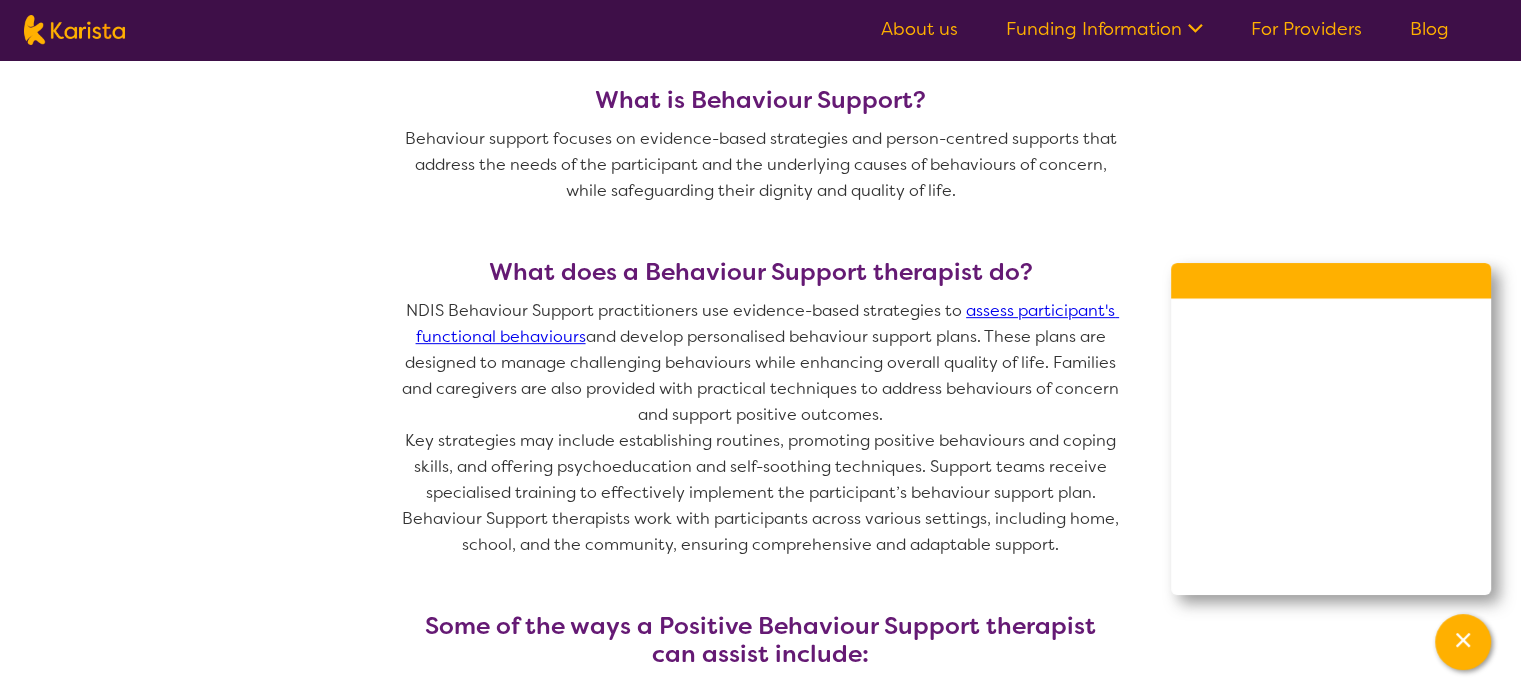scroll, scrollTop: 1100, scrollLeft: 0, axis: vertical 